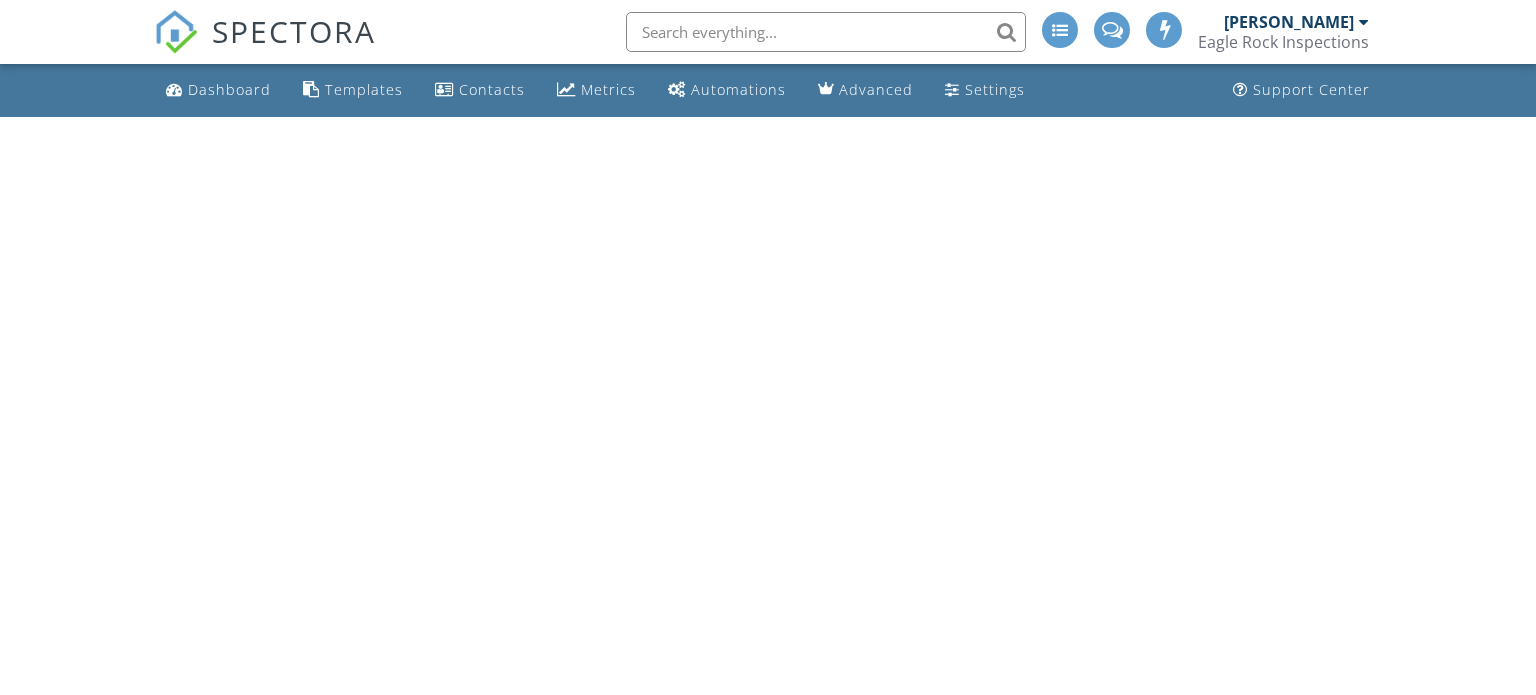 scroll, scrollTop: 0, scrollLeft: 0, axis: both 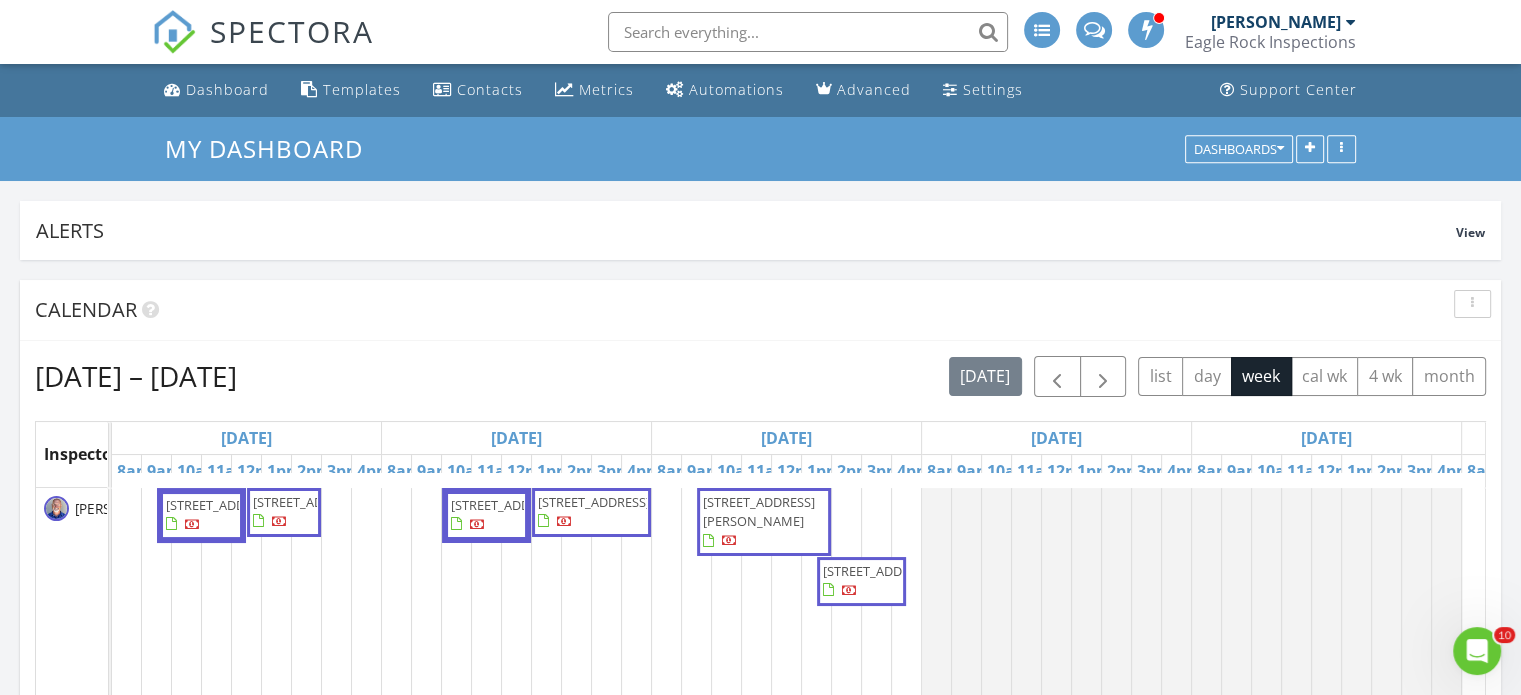 click on "3600 Flare Ln 3, Carson City 89705" at bounding box center [486, 515] 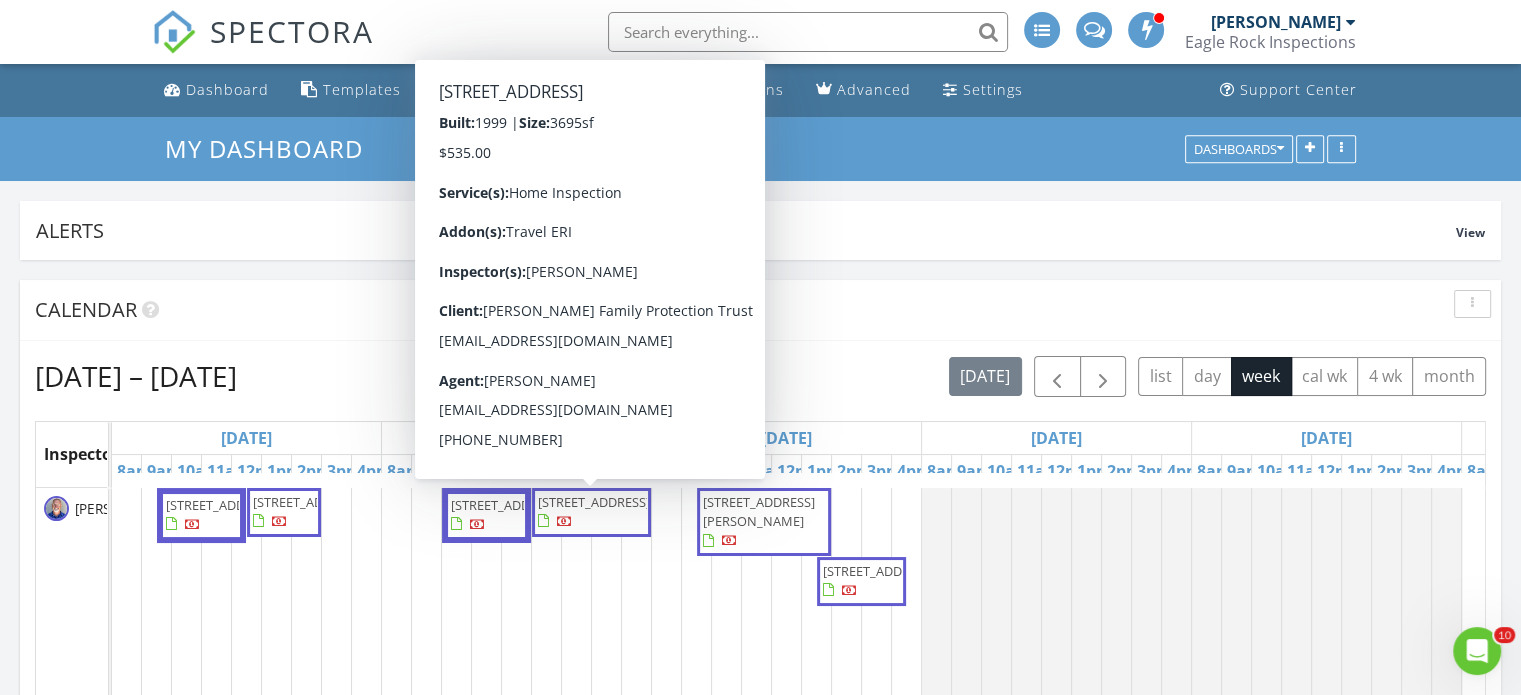 click on "2100 Ash Canyon Rd, Carson City 89703" at bounding box center [591, 512] 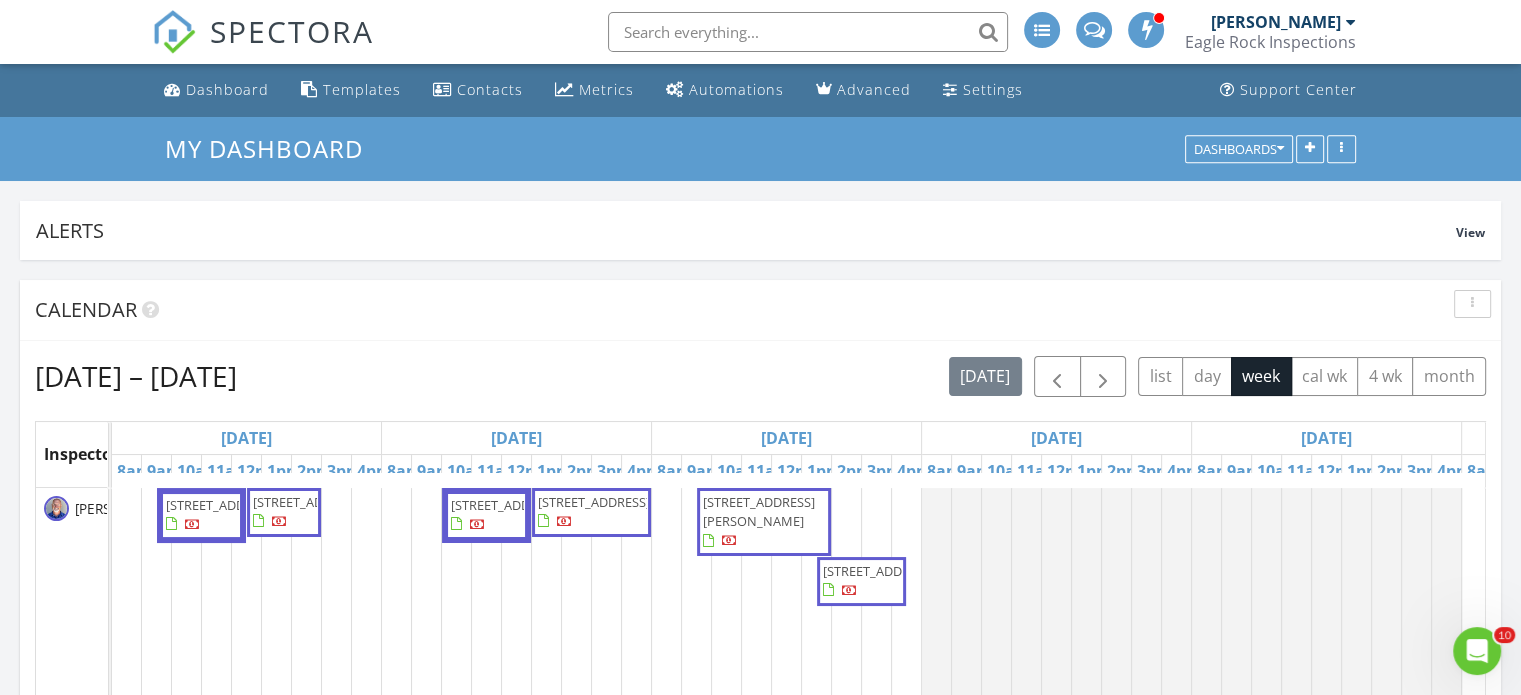 click on "3600 Flare Ln 3, Carson City 89705" at bounding box center [486, 515] 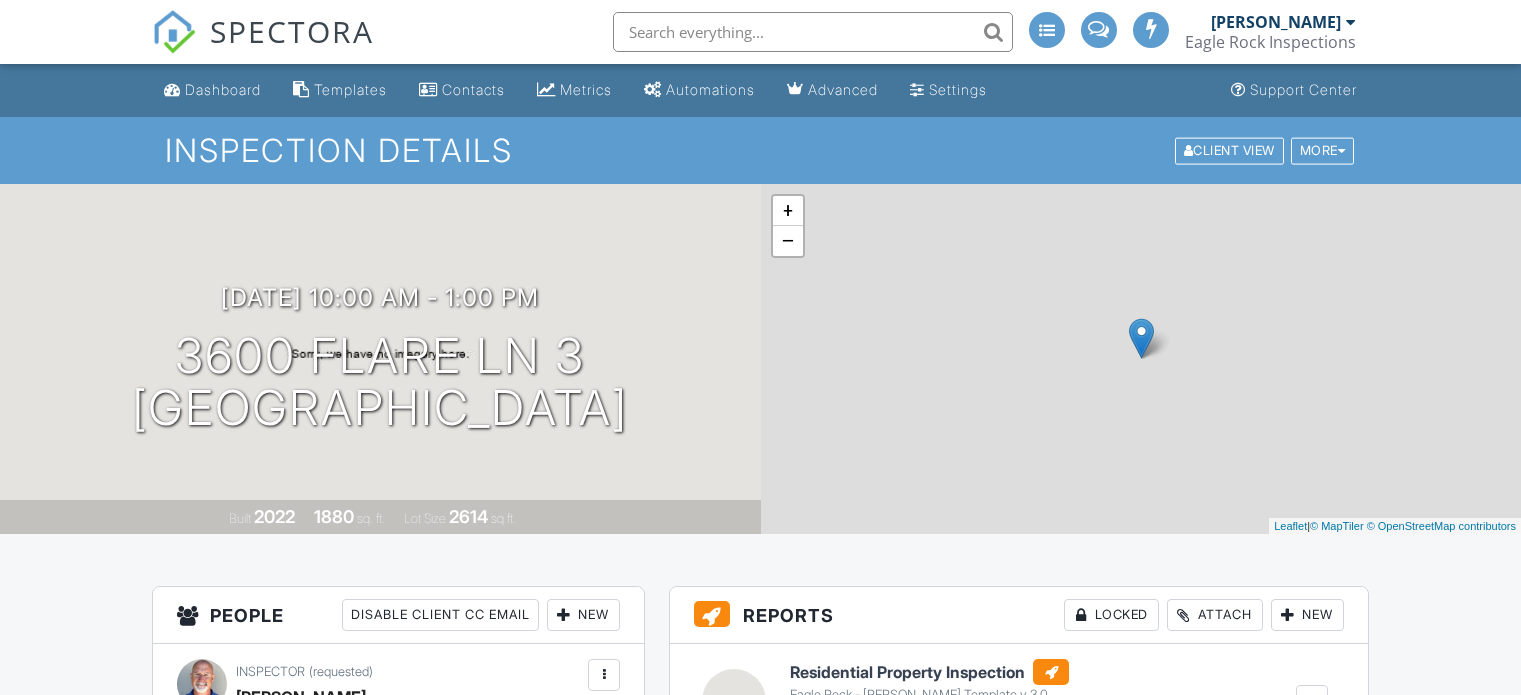 scroll, scrollTop: 0, scrollLeft: 0, axis: both 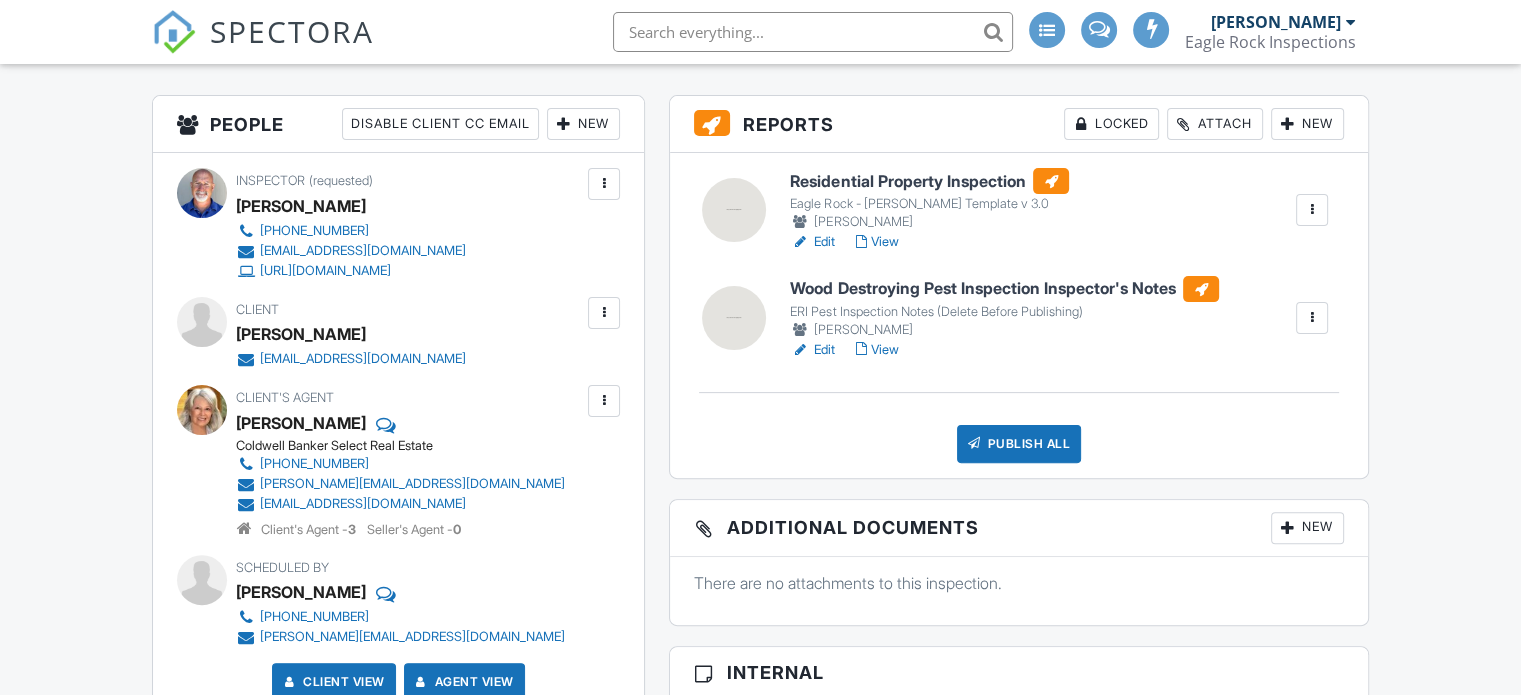 click on "Edit" at bounding box center [812, 350] 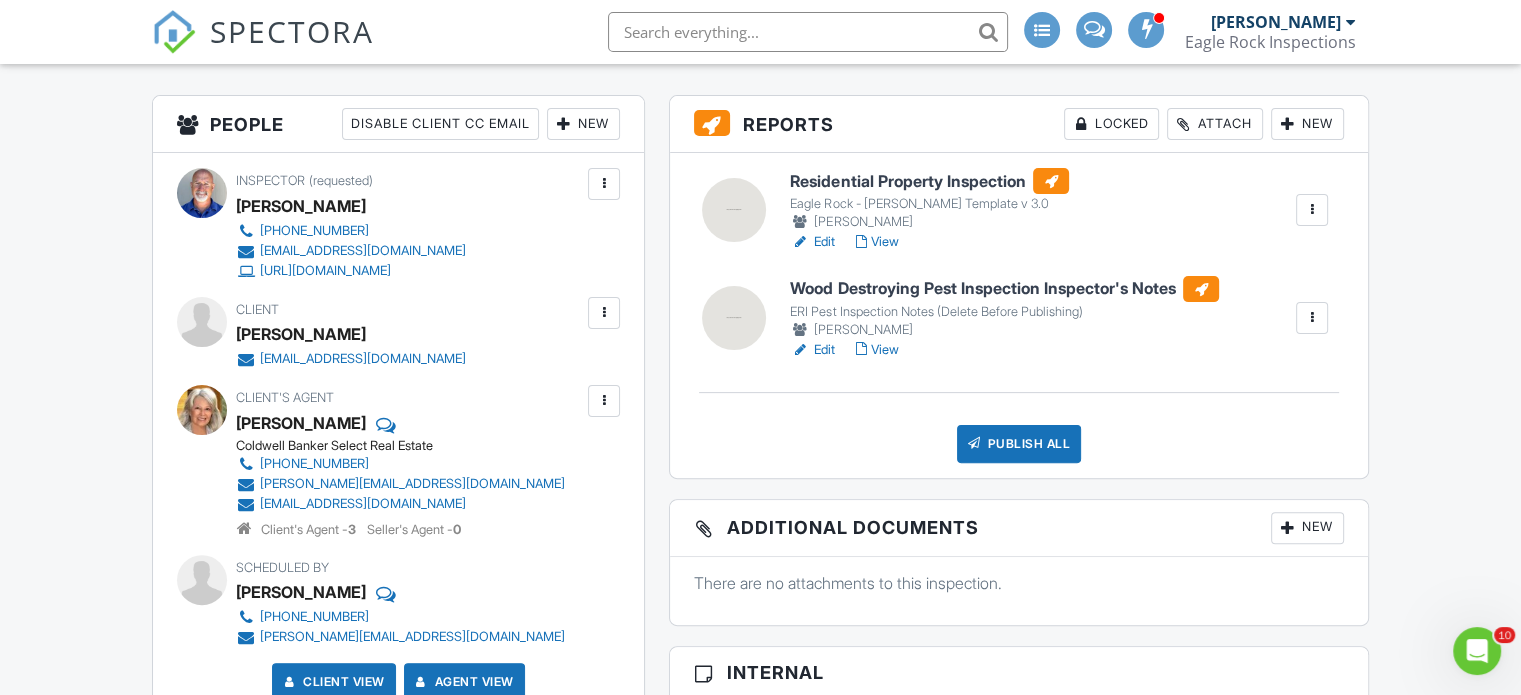 scroll, scrollTop: 0, scrollLeft: 0, axis: both 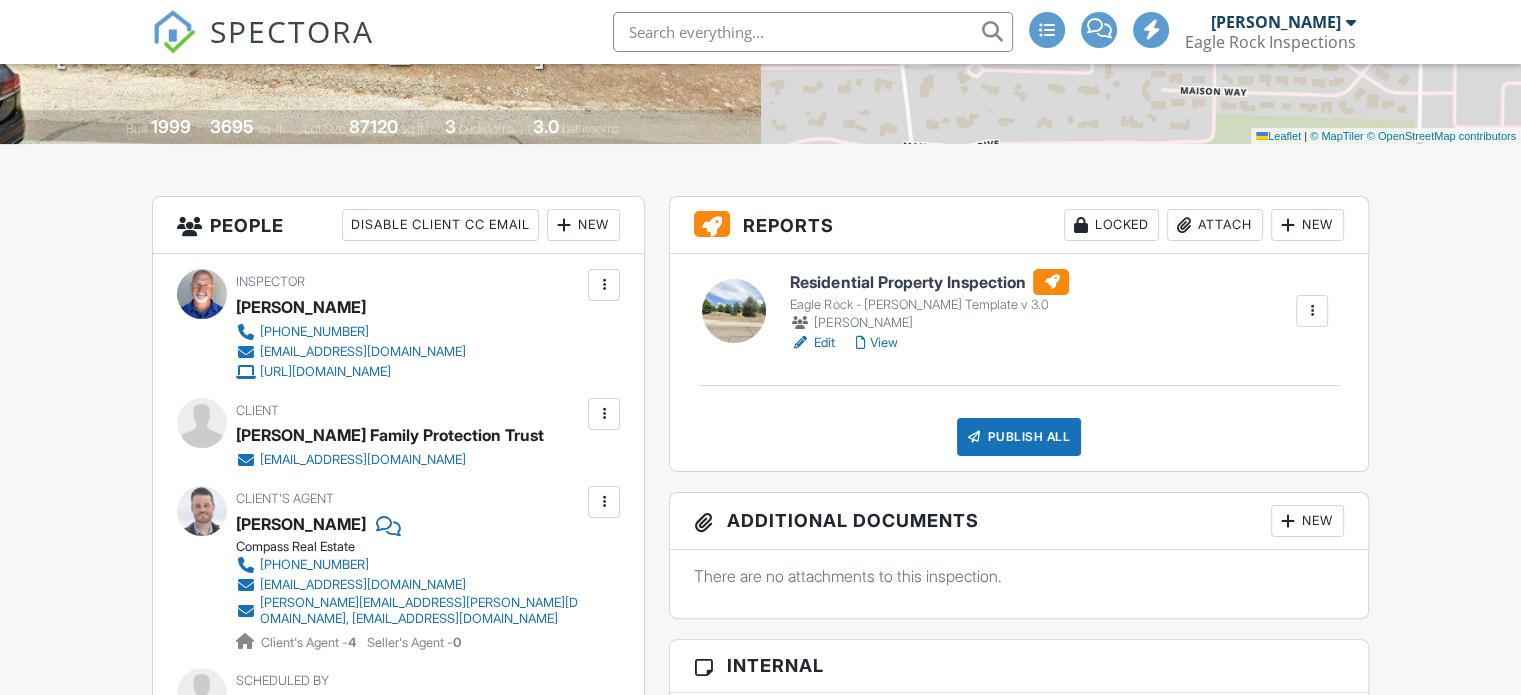 click on "SPECTORA
Tony Midmore
Eagle Rock Inspections
Role:
Inspector
Dashboard
New Inspection
Inspections
Calendar
Template Editor
Contacts
Automations
Team
Metrics
Payments
Data Exports
Billing
Conversations
Tasks
Reporting
Advanced
Equipment
Settings
What's New
Sign Out
Dashboard
Templates
Contacts
Metrics
Automations
Advanced
Settings
Support Center
Inspection Details
Client View
More
Property Details
Reschedule
Reorder / Copy
Share
Cancel
Delete
Print Order
Convert to V9
Disable Pass on CC Fees
View Change Log" at bounding box center [760, 1467] 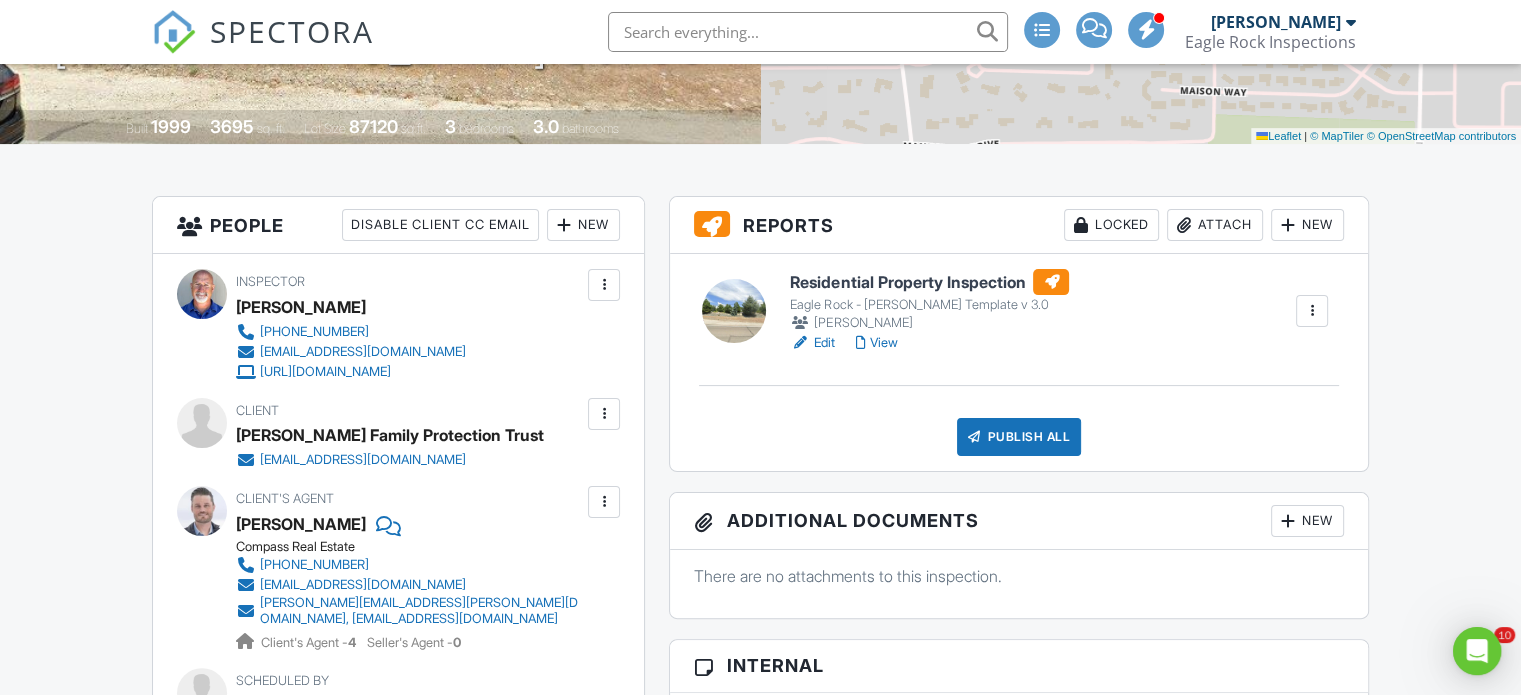 scroll, scrollTop: 0, scrollLeft: 0, axis: both 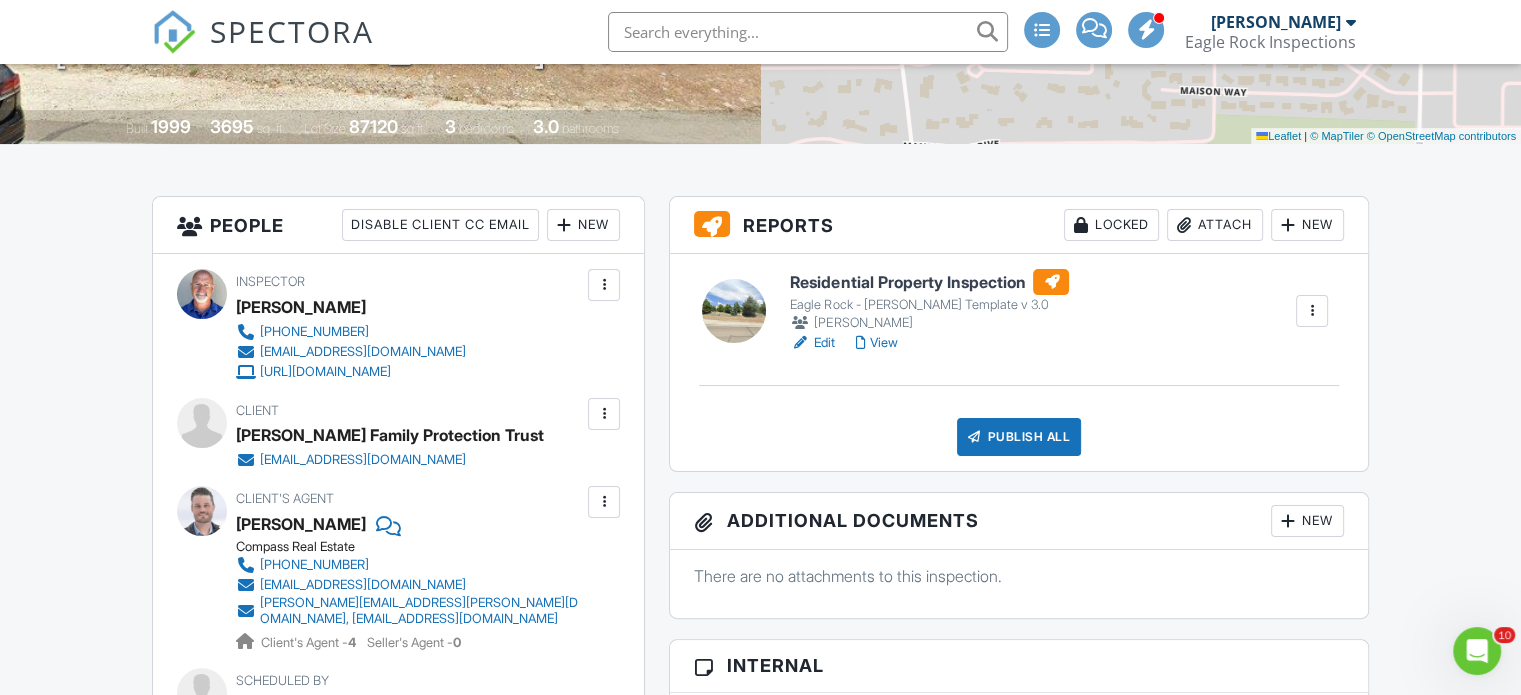 click on "Edit" at bounding box center [812, 343] 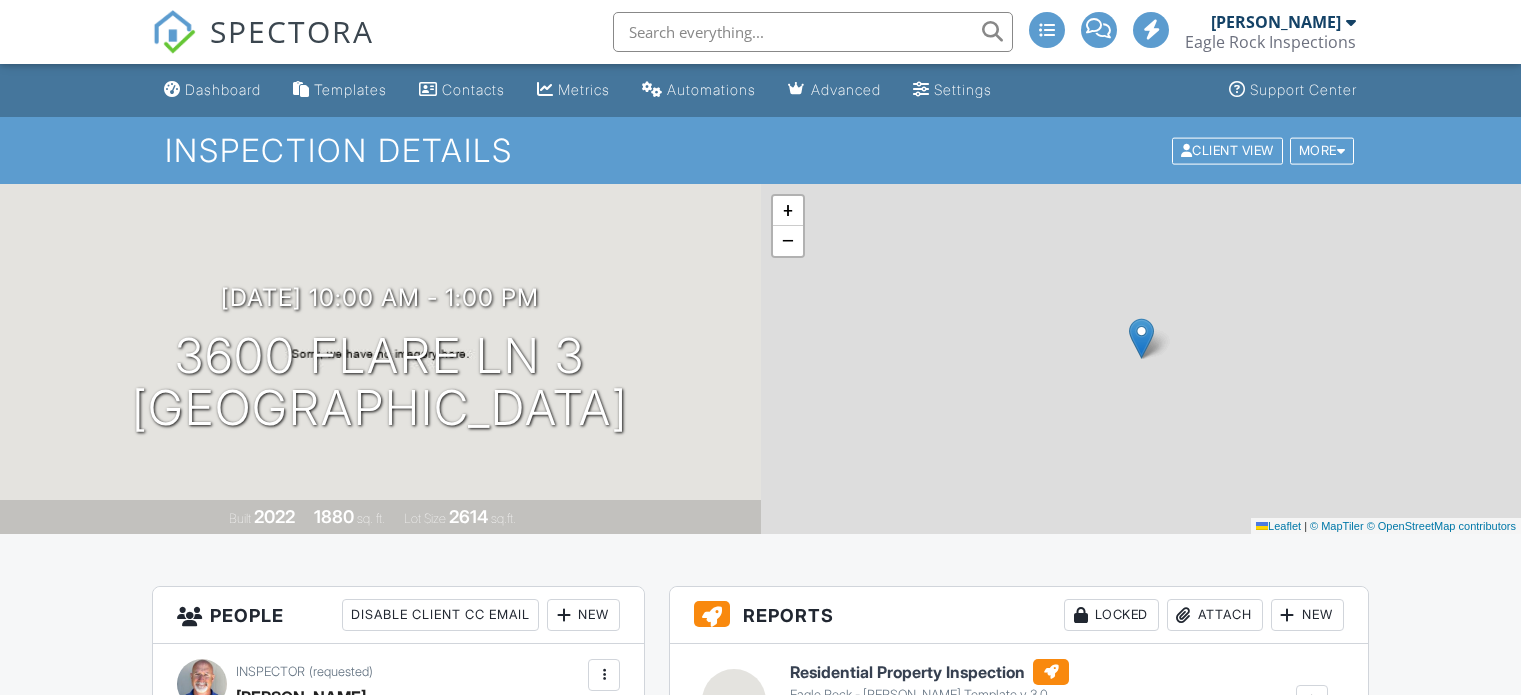 scroll, scrollTop: 0, scrollLeft: 0, axis: both 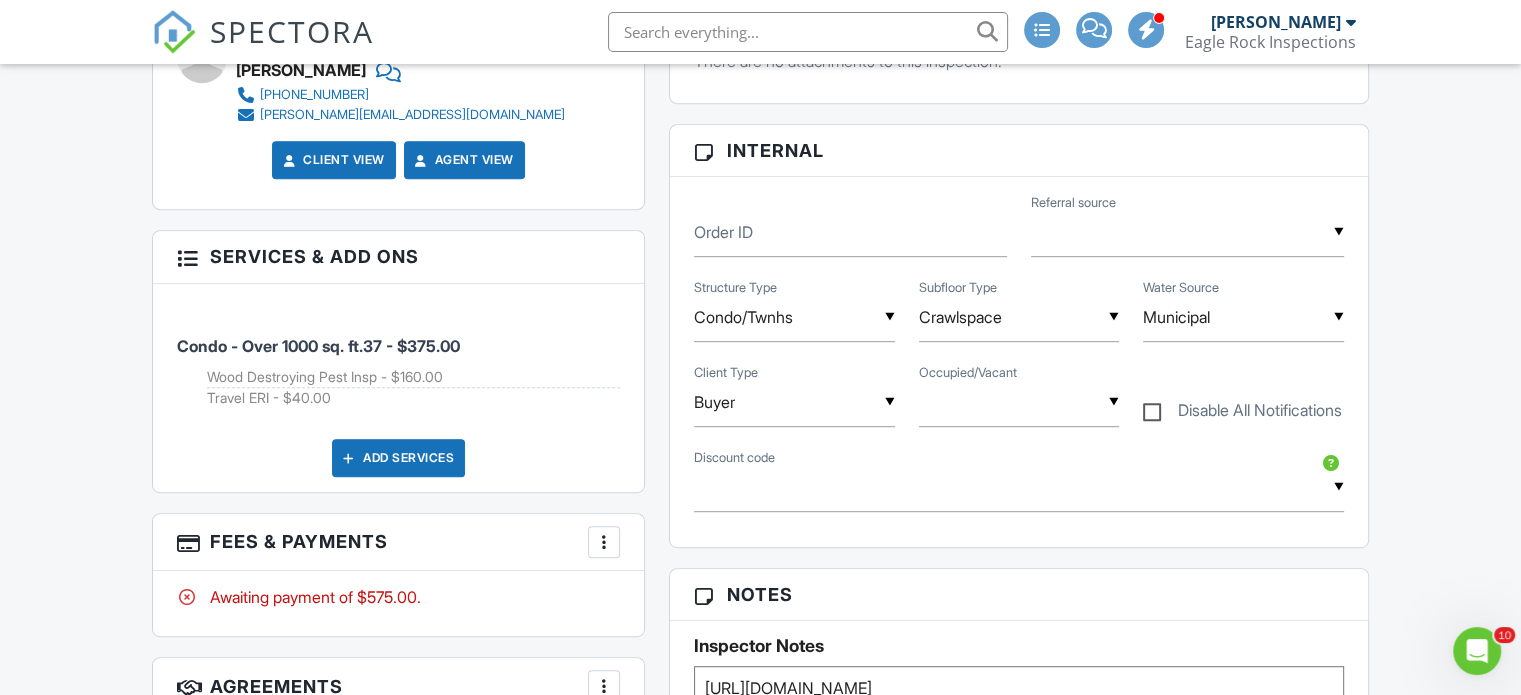 drag, startPoint x: 1524, startPoint y: 94, endPoint x: 1535, endPoint y: 298, distance: 204.29636 